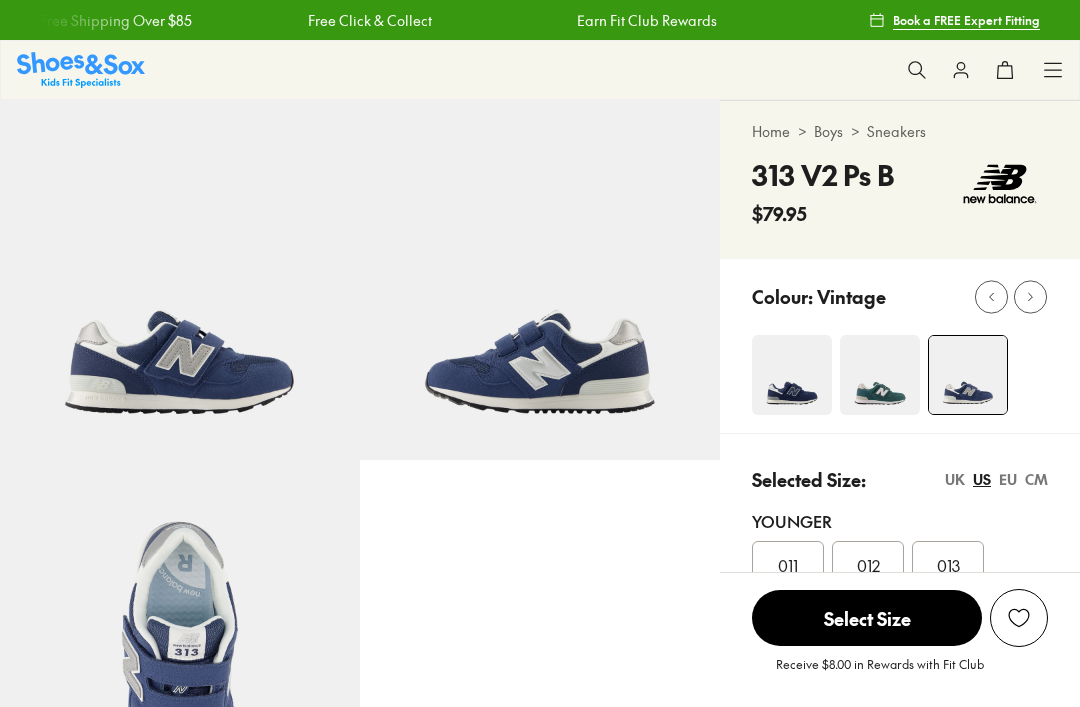 scroll, scrollTop: 0, scrollLeft: 0, axis: both 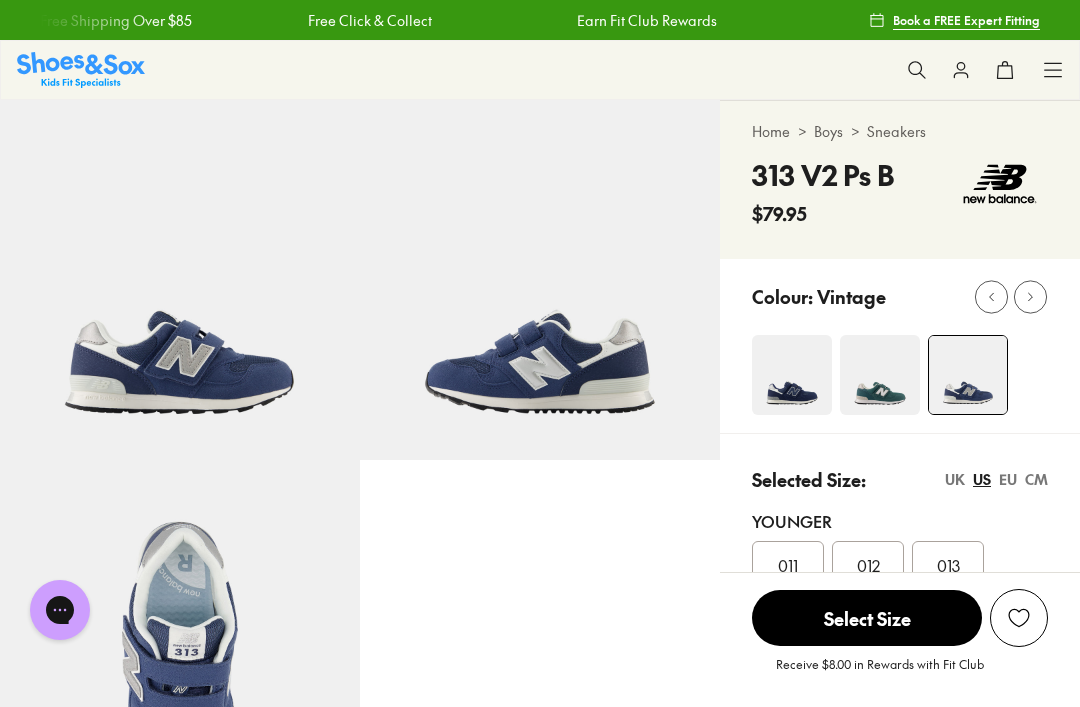 click 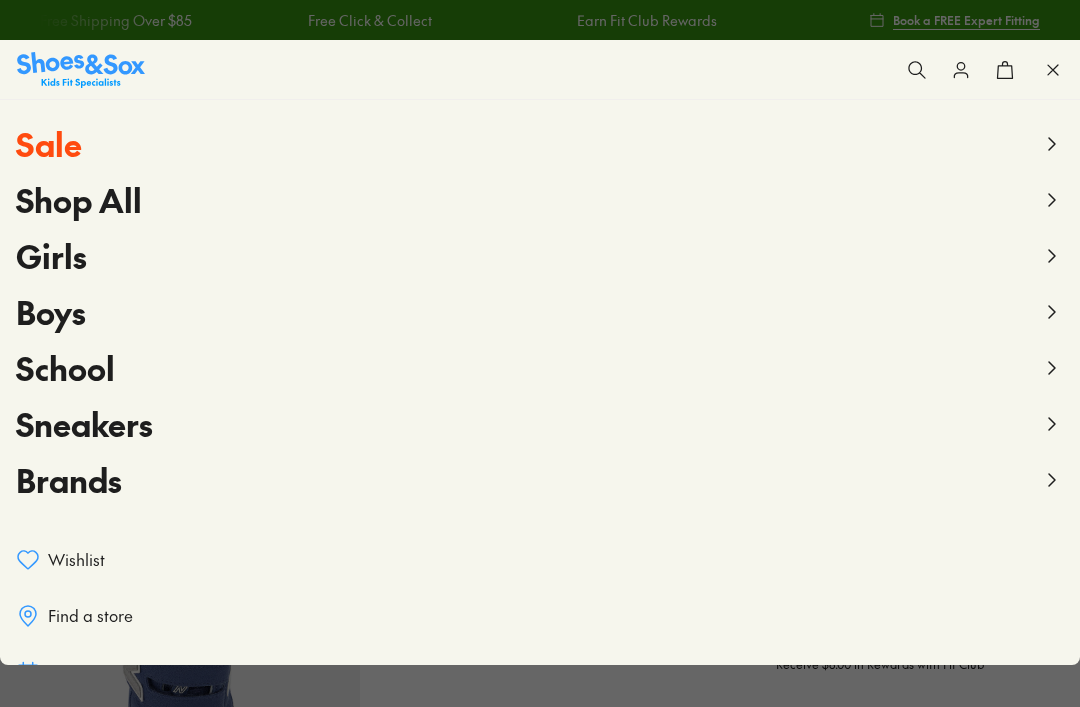 click 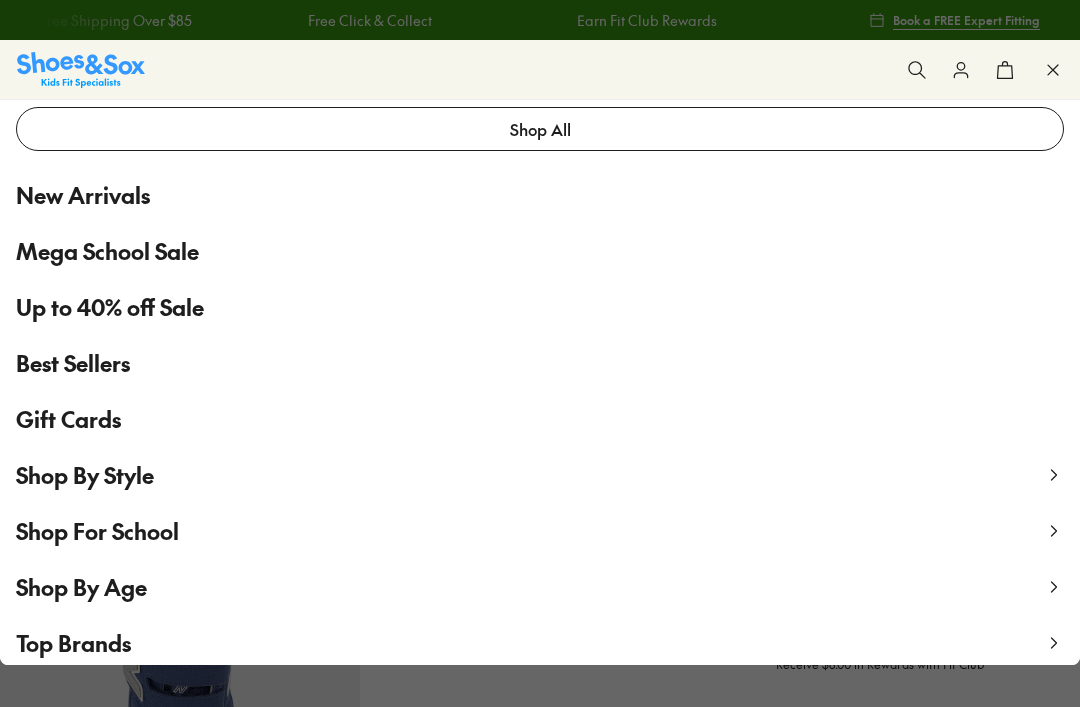 scroll, scrollTop: 69, scrollLeft: 0, axis: vertical 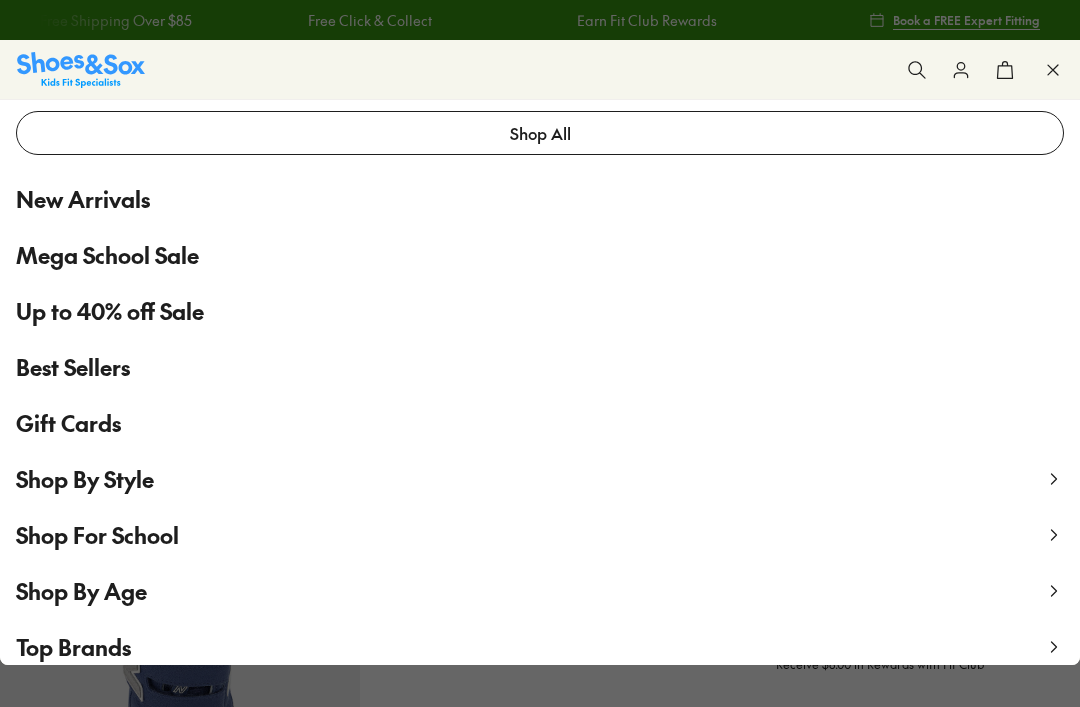 click on "Shop By Age" at bounding box center [81, 591] 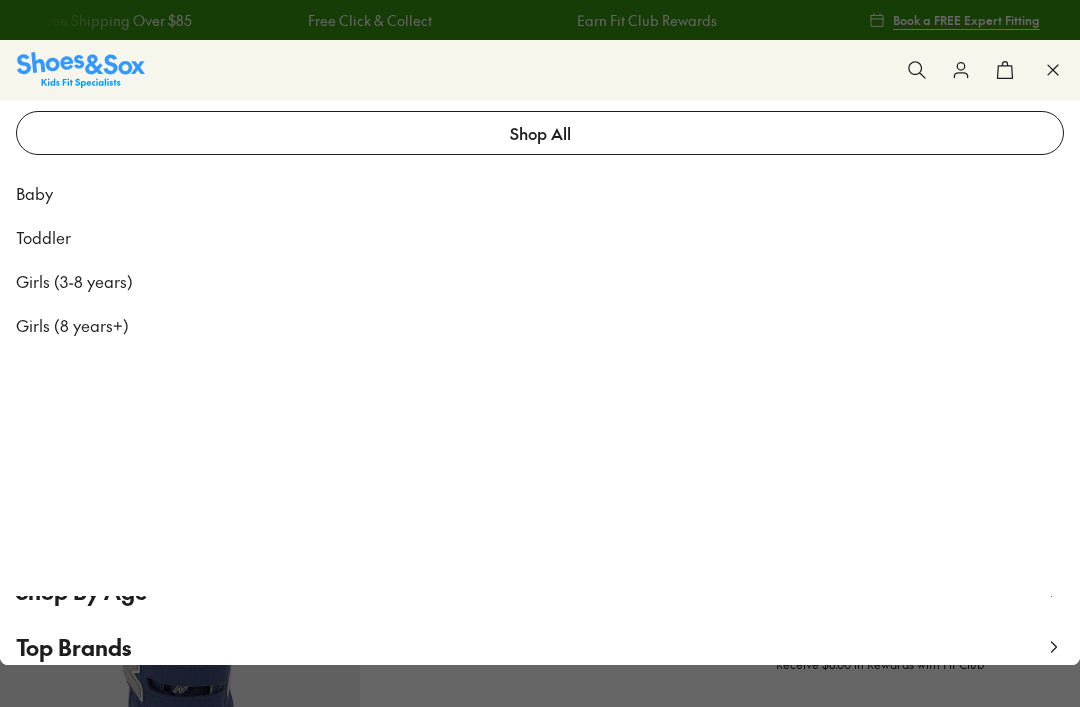 scroll, scrollTop: 0, scrollLeft: 0, axis: both 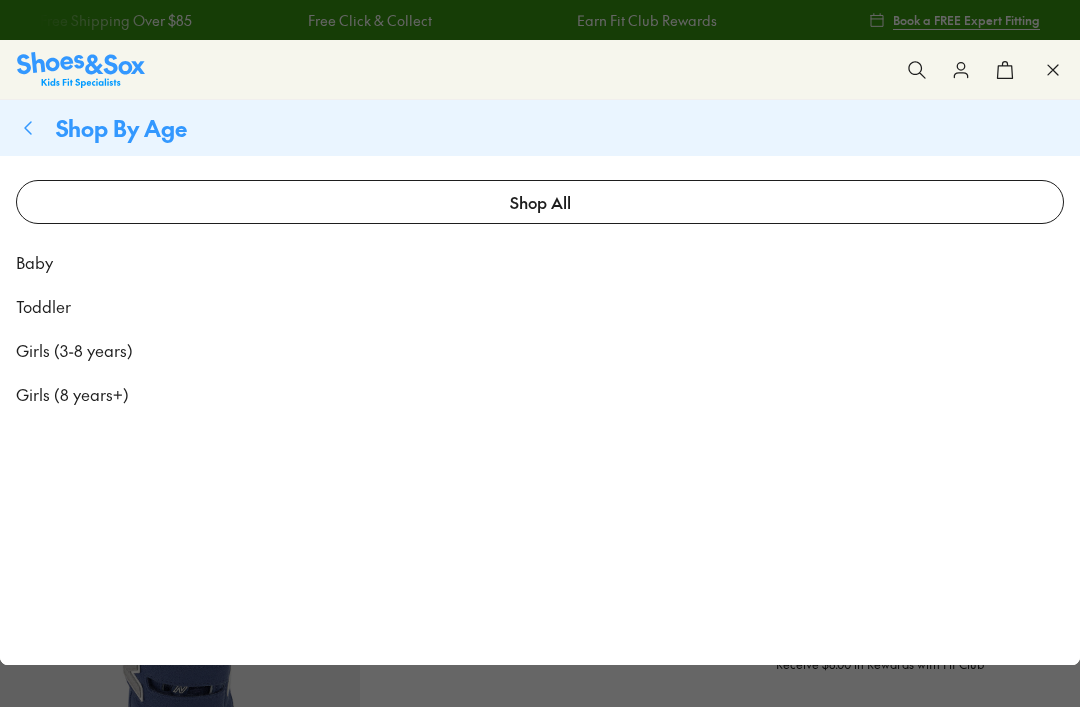 click on "Girls (3-8 years)" at bounding box center (74, 350) 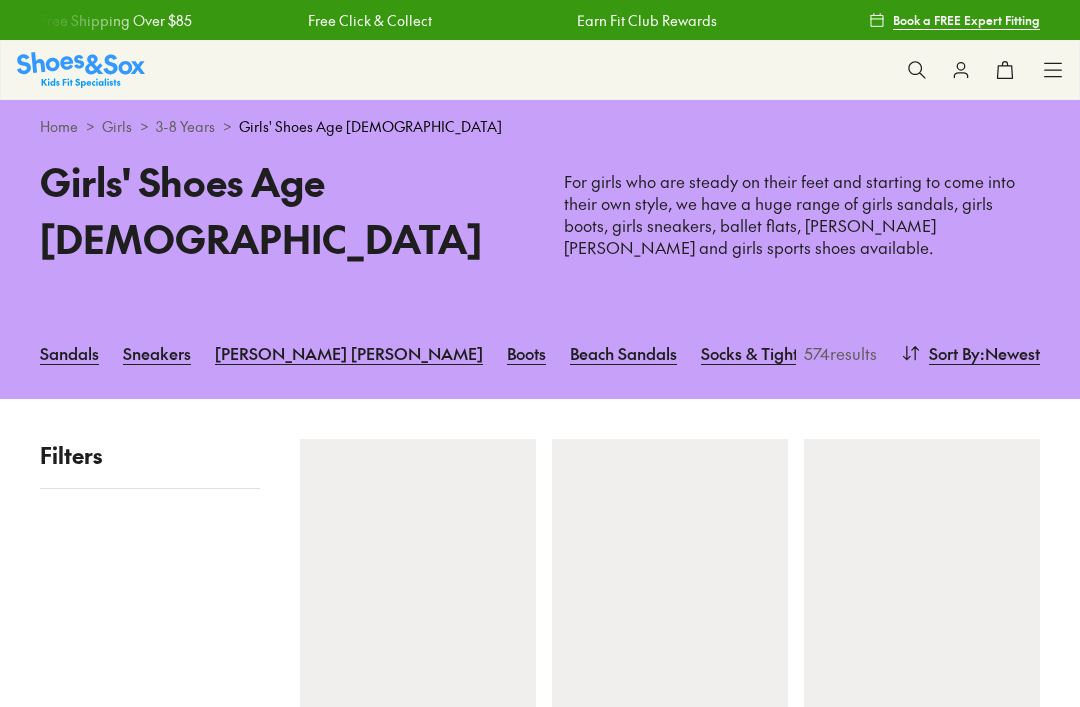 scroll, scrollTop: 0, scrollLeft: 0, axis: both 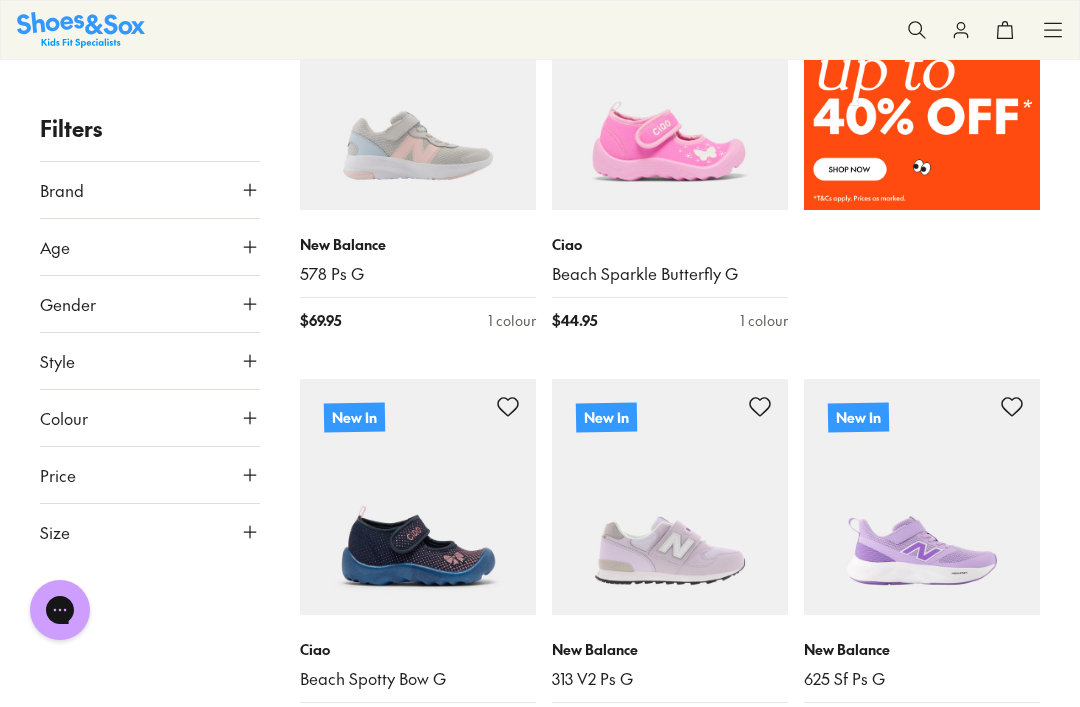 click at bounding box center (670, 497) 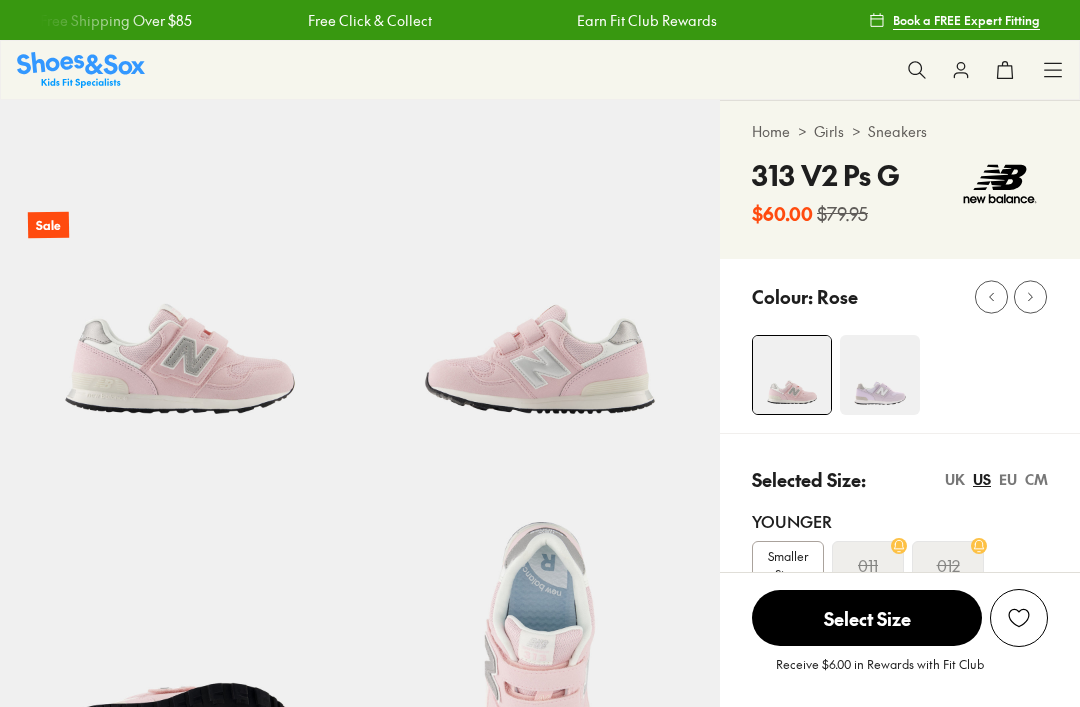 scroll, scrollTop: 0, scrollLeft: 0, axis: both 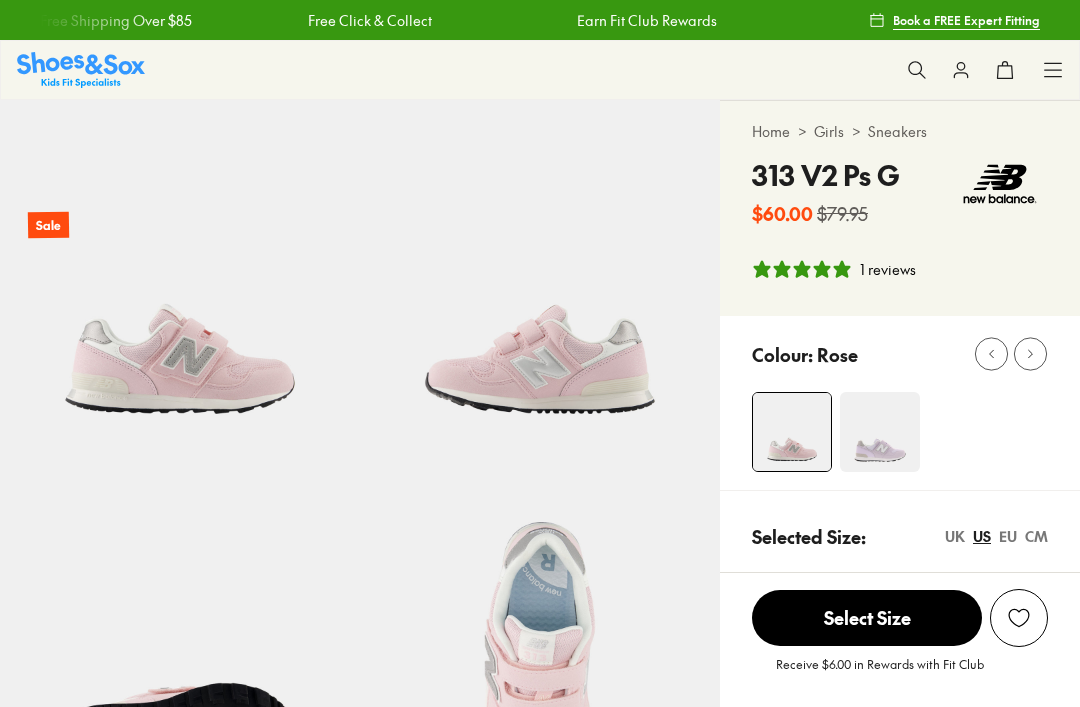 select on "*" 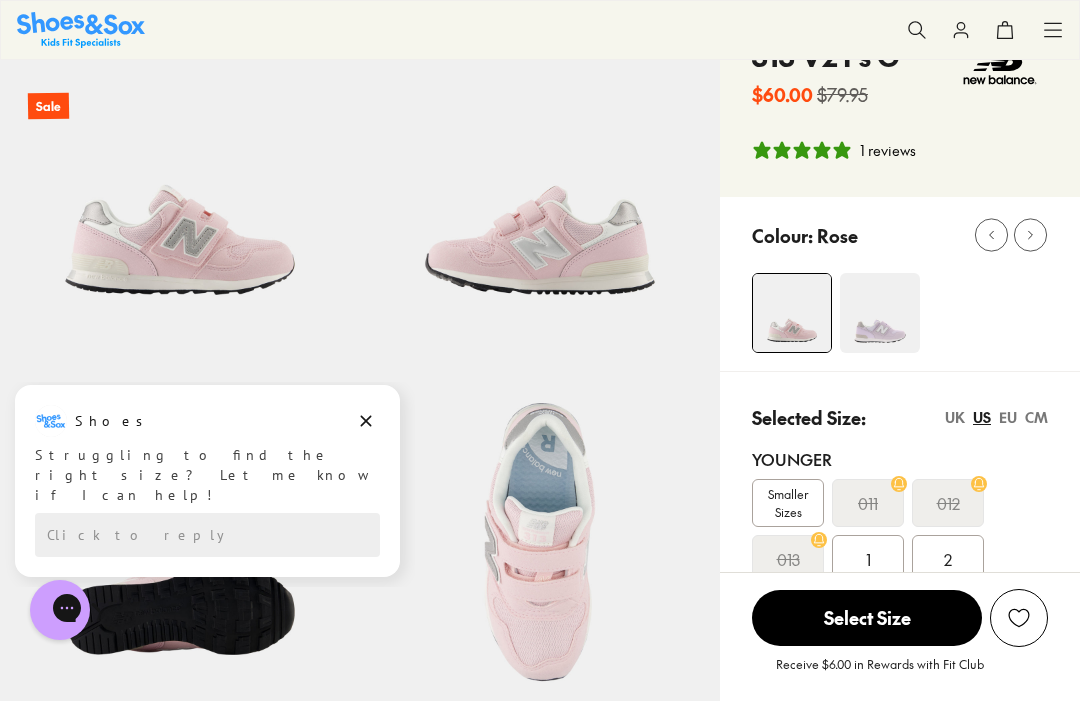 scroll, scrollTop: 111, scrollLeft: 0, axis: vertical 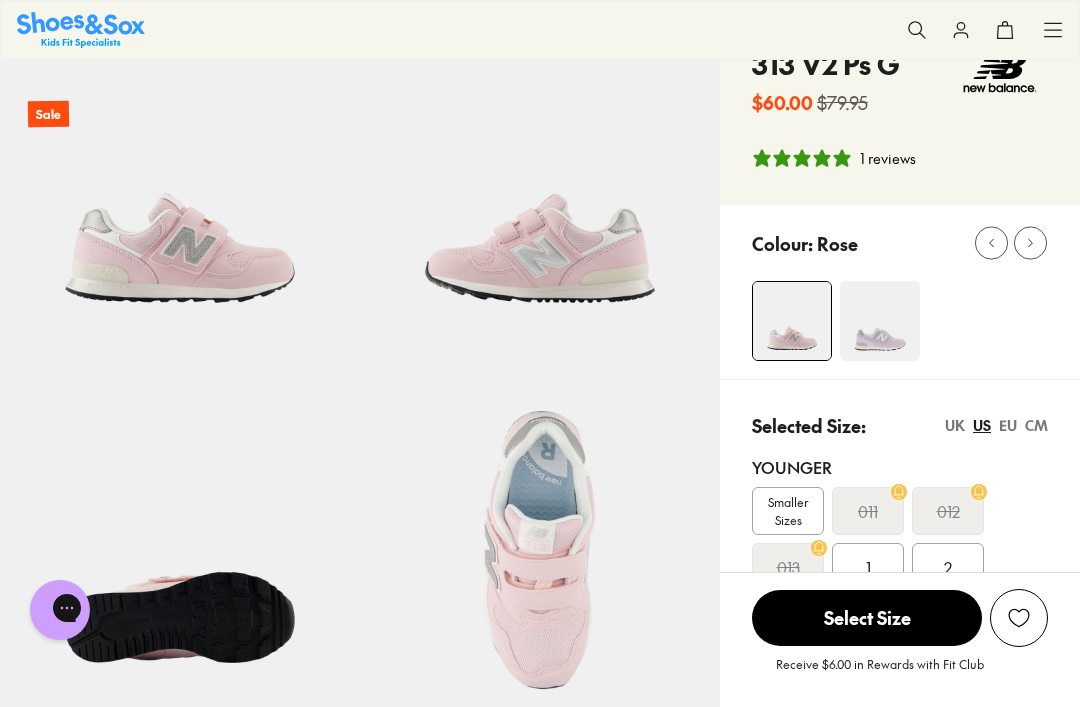 click 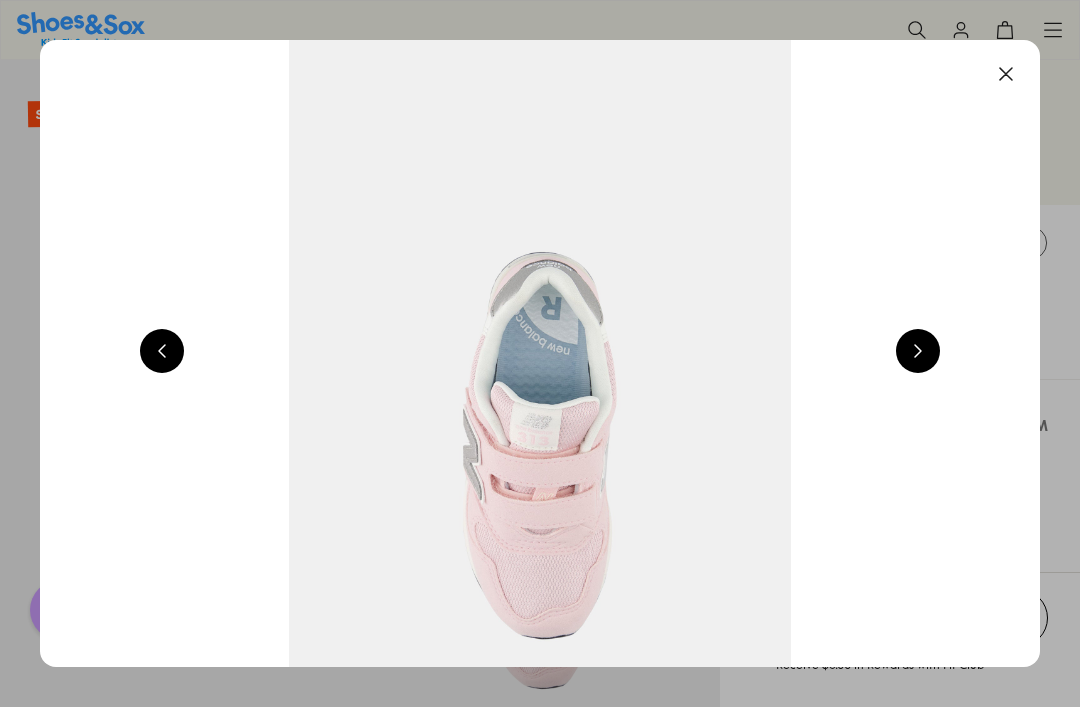 scroll, scrollTop: 168, scrollLeft: 0, axis: vertical 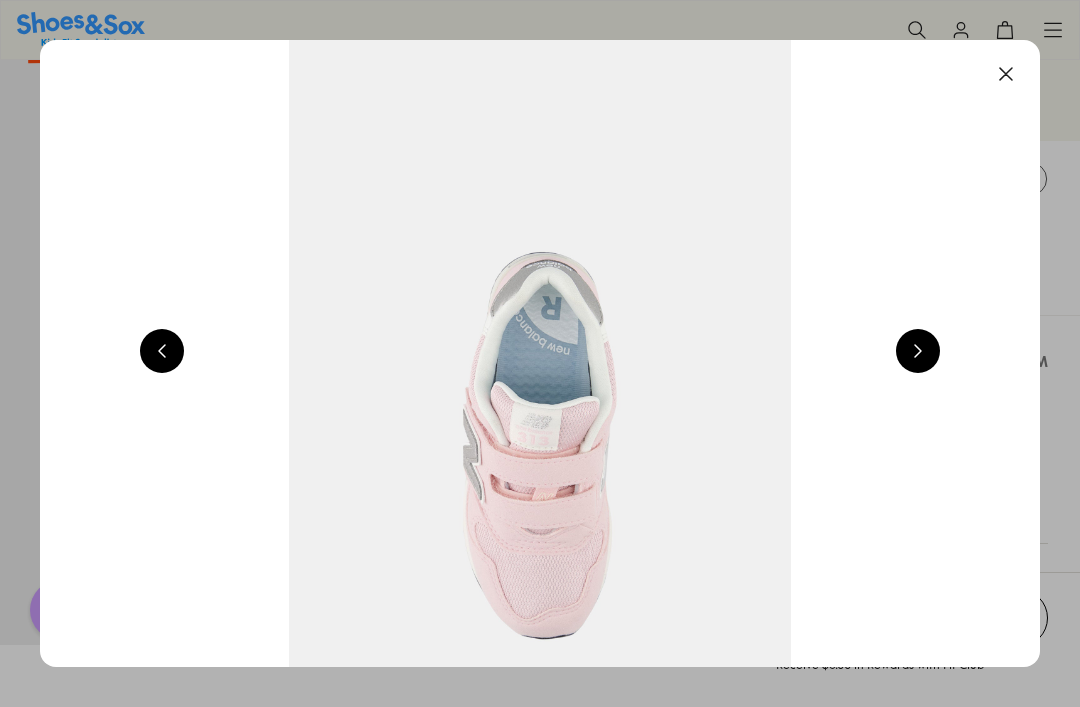 click at bounding box center [918, 351] 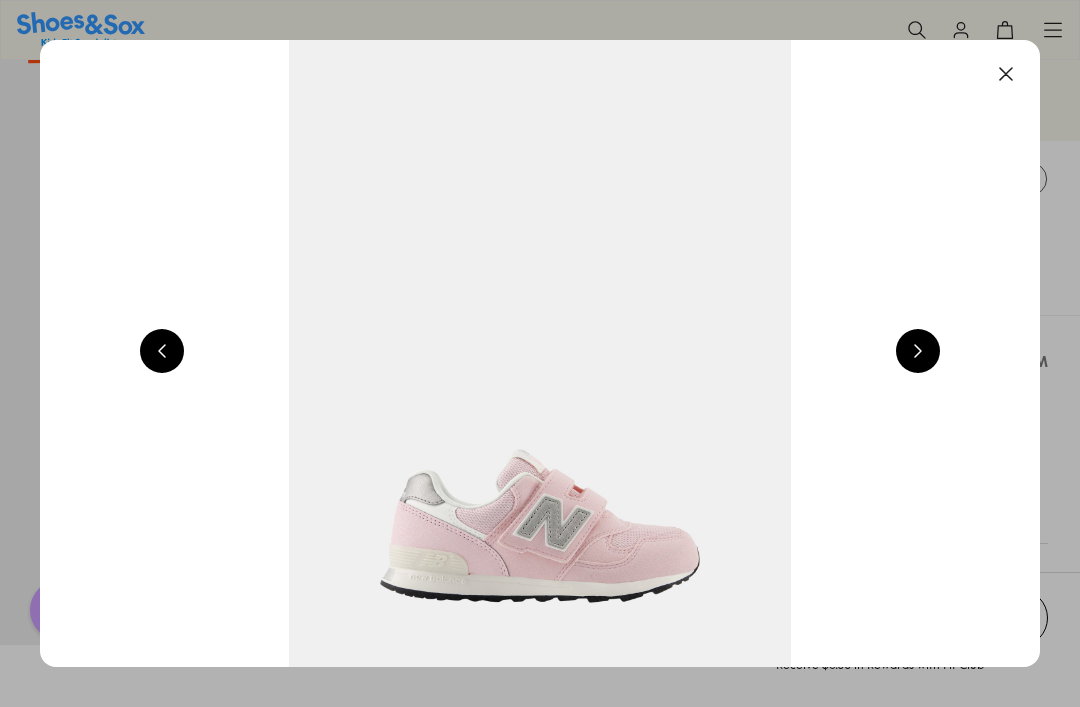 click at bounding box center [918, 351] 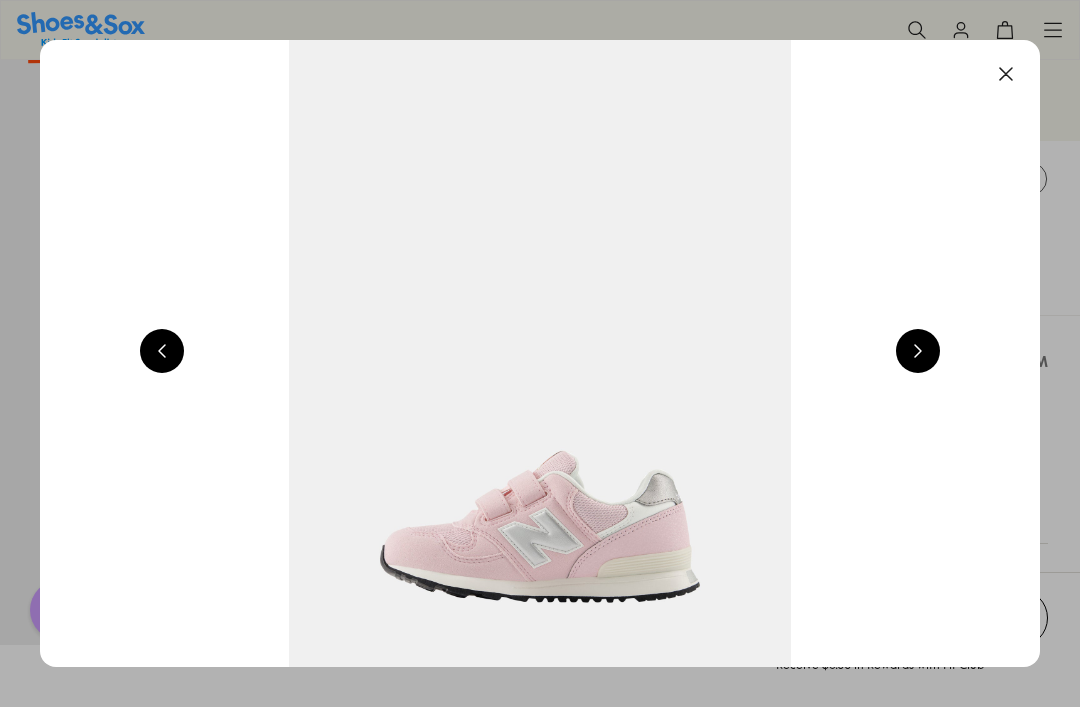 click at bounding box center [918, 351] 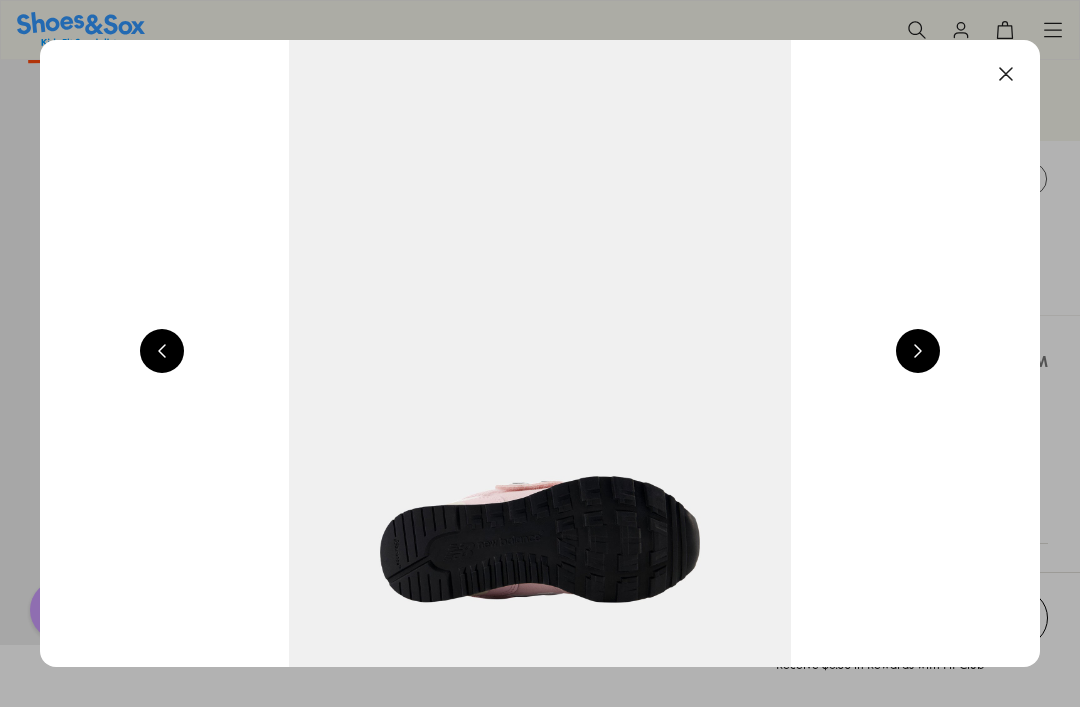 click at bounding box center (918, 351) 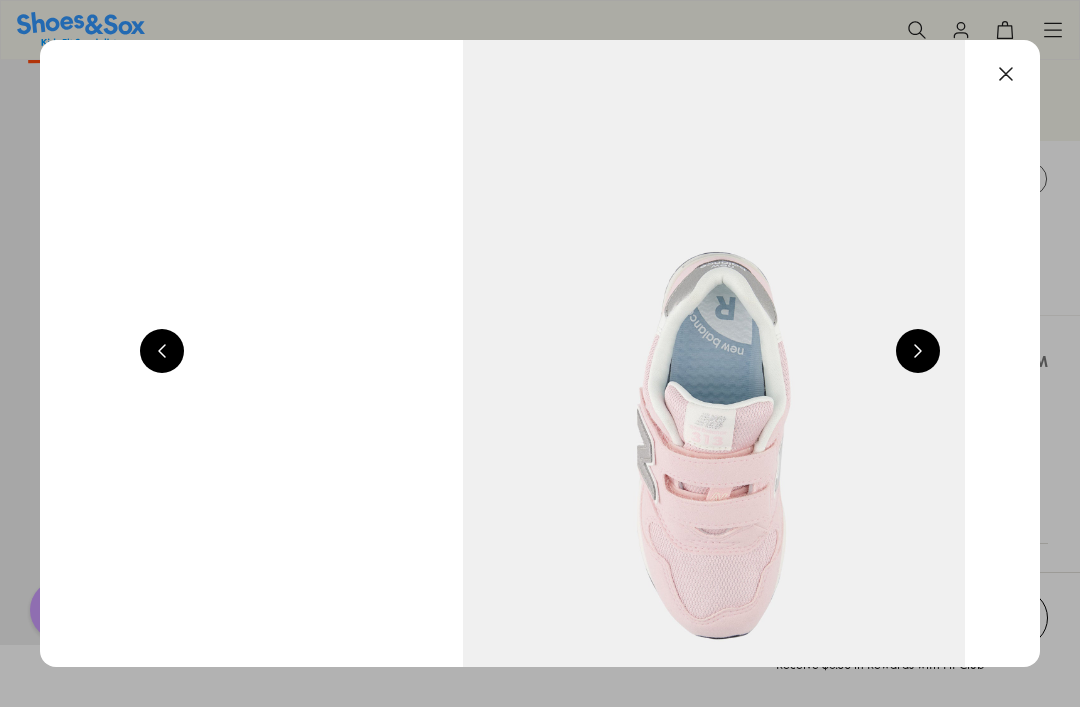 scroll, scrollTop: 0, scrollLeft: 4000, axis: horizontal 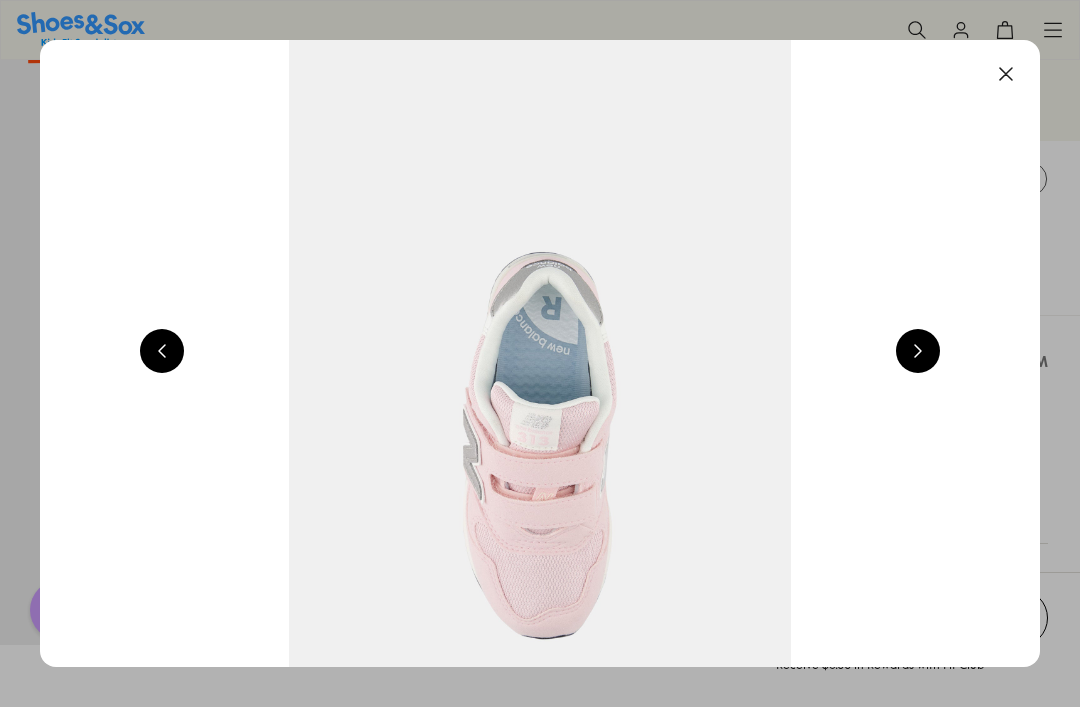 click at bounding box center [1006, 74] 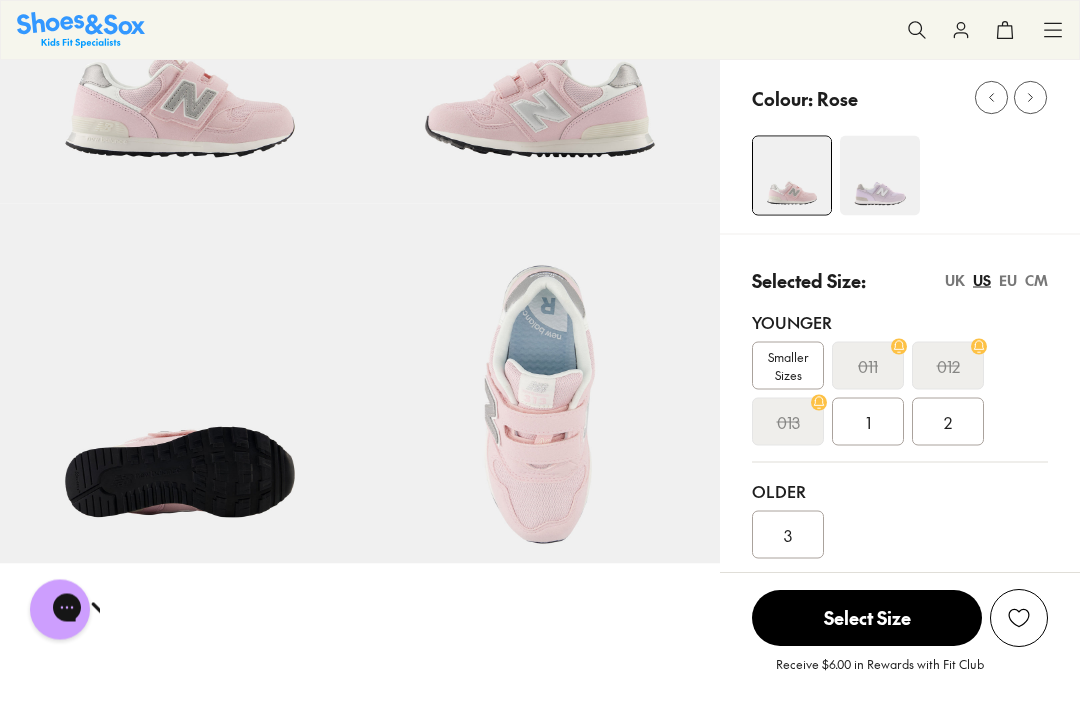 scroll, scrollTop: 258, scrollLeft: 0, axis: vertical 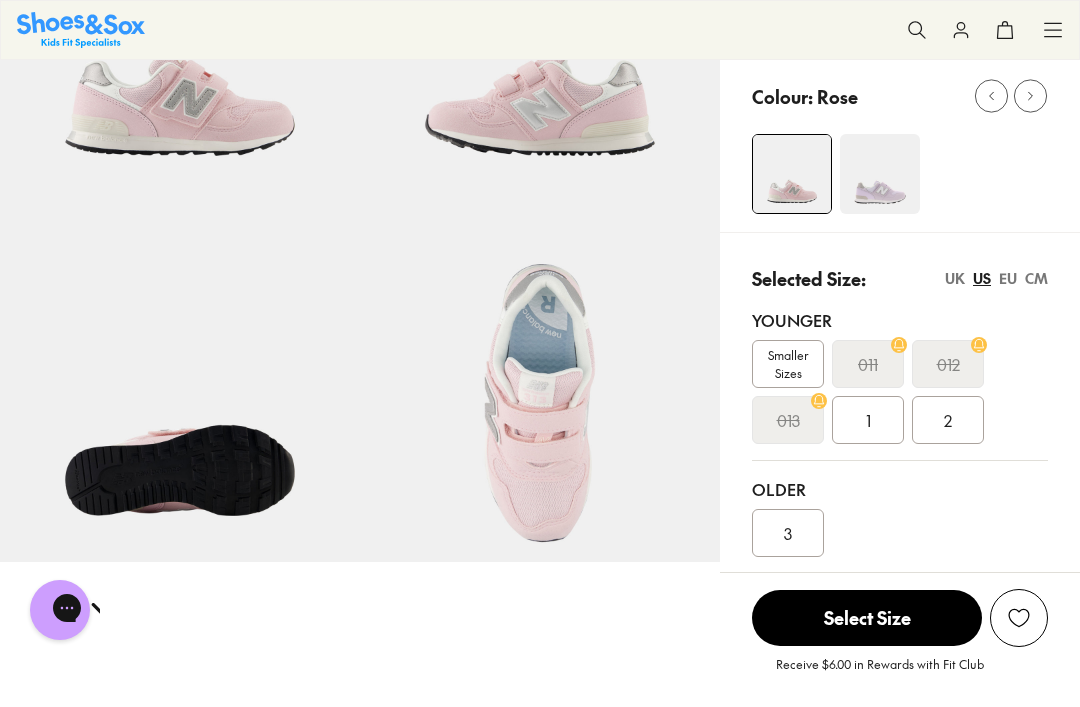 click on "EU" at bounding box center [1008, 278] 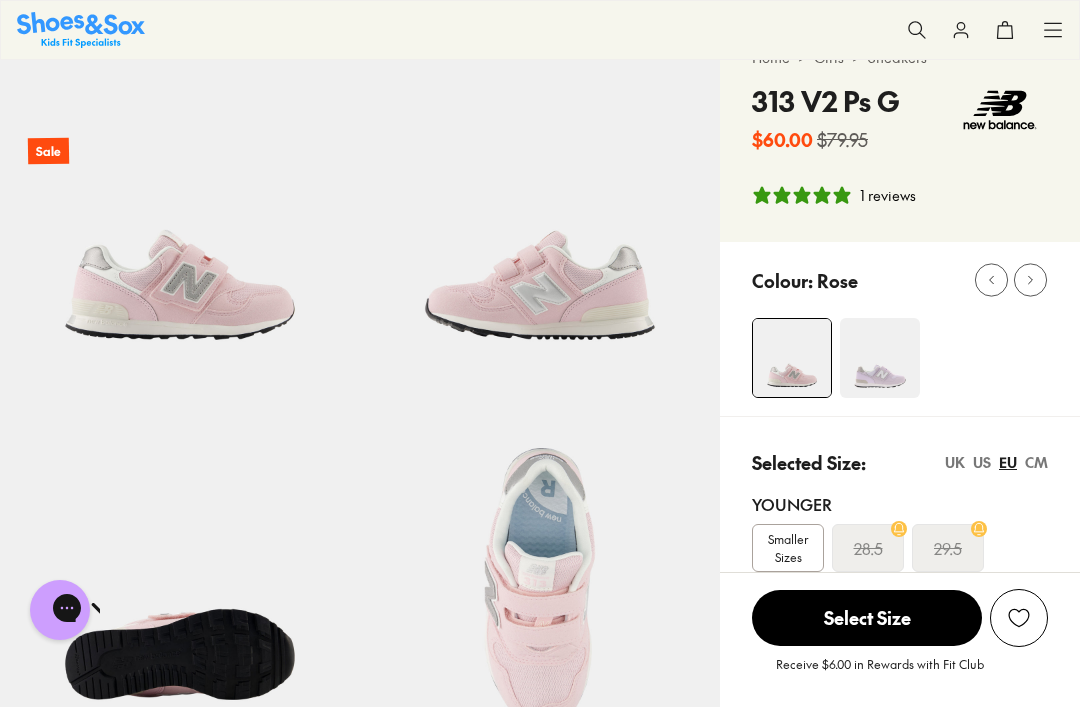 scroll, scrollTop: 0, scrollLeft: 0, axis: both 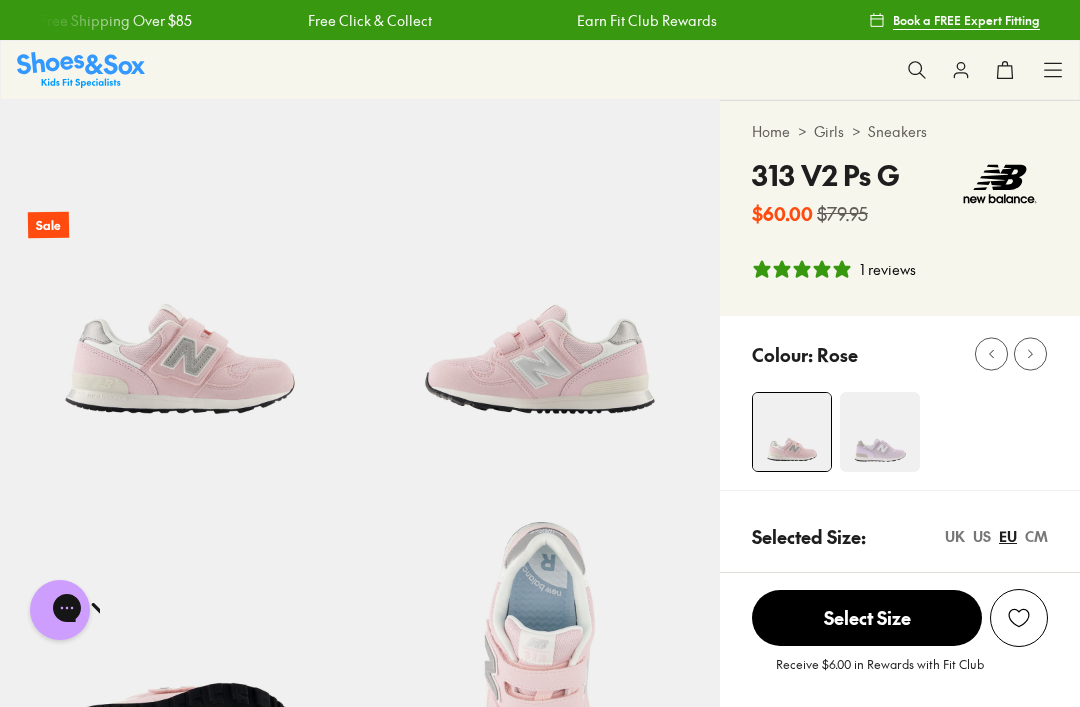 click at bounding box center [917, 70] 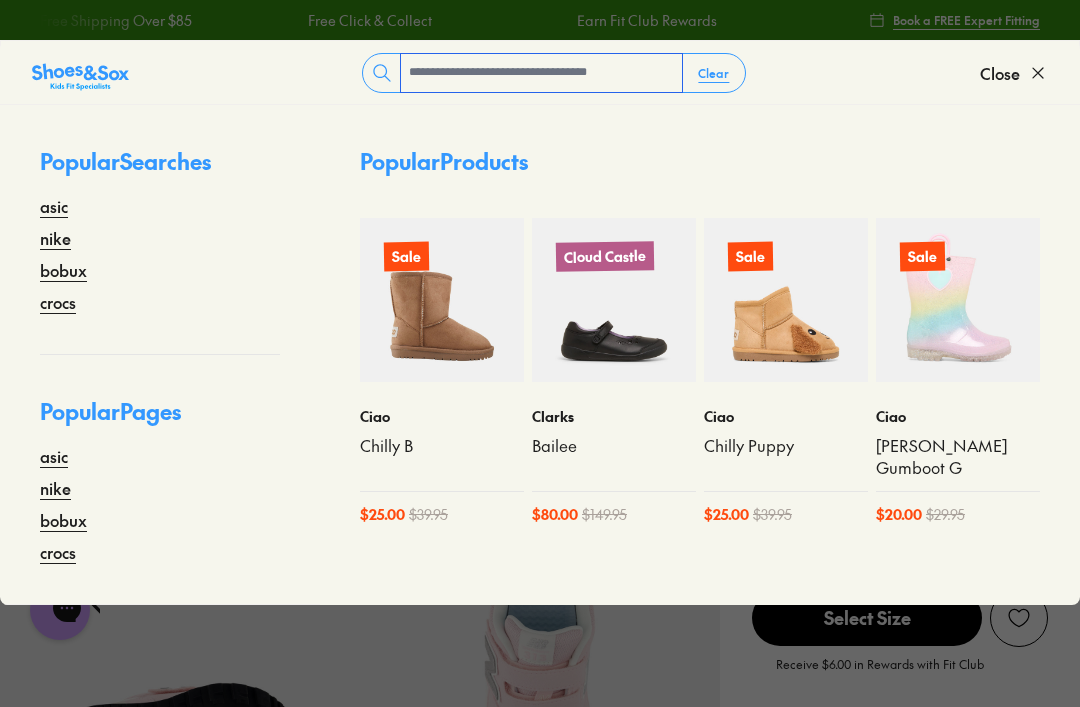 click at bounding box center [541, 73] 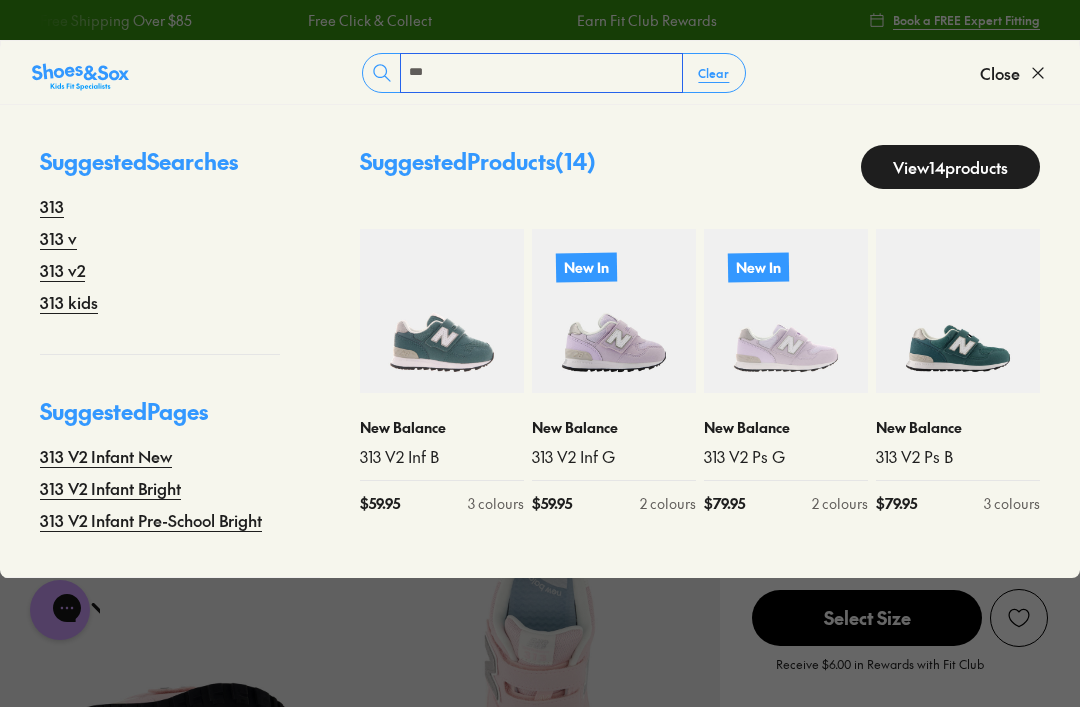 type on "***" 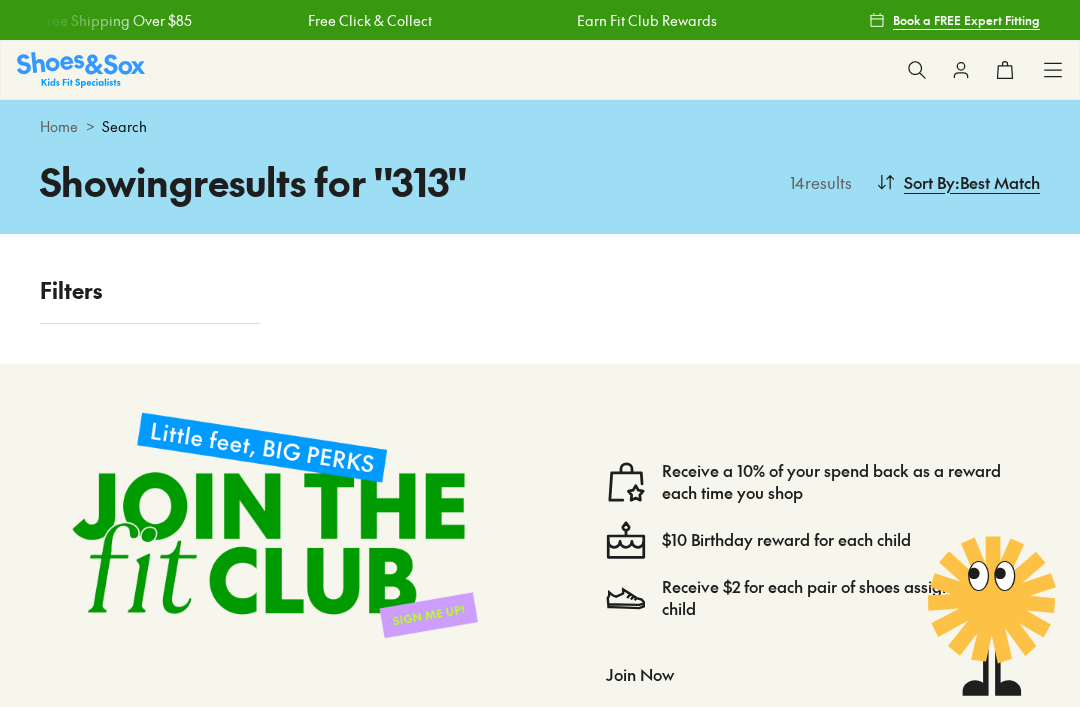 scroll, scrollTop: 0, scrollLeft: 0, axis: both 